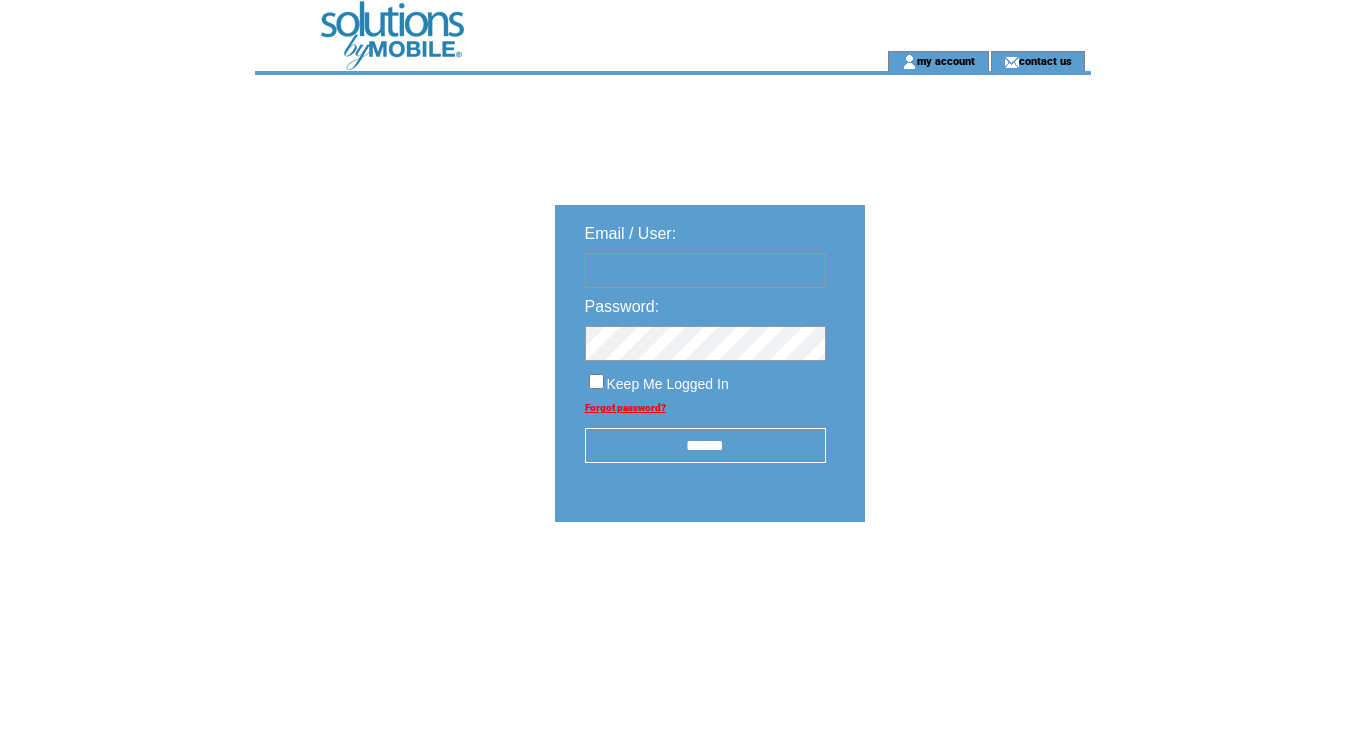 scroll, scrollTop: 0, scrollLeft: 0, axis: both 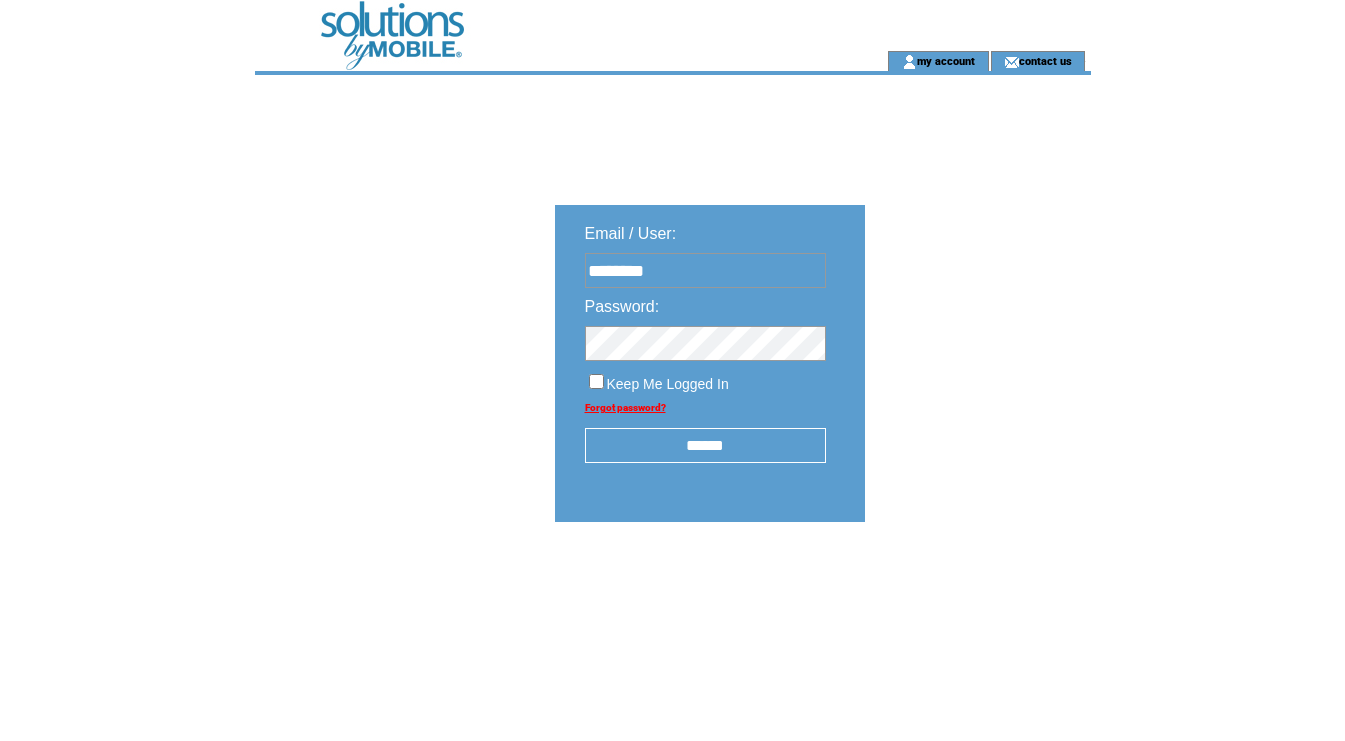 click on "******" at bounding box center (705, 445) 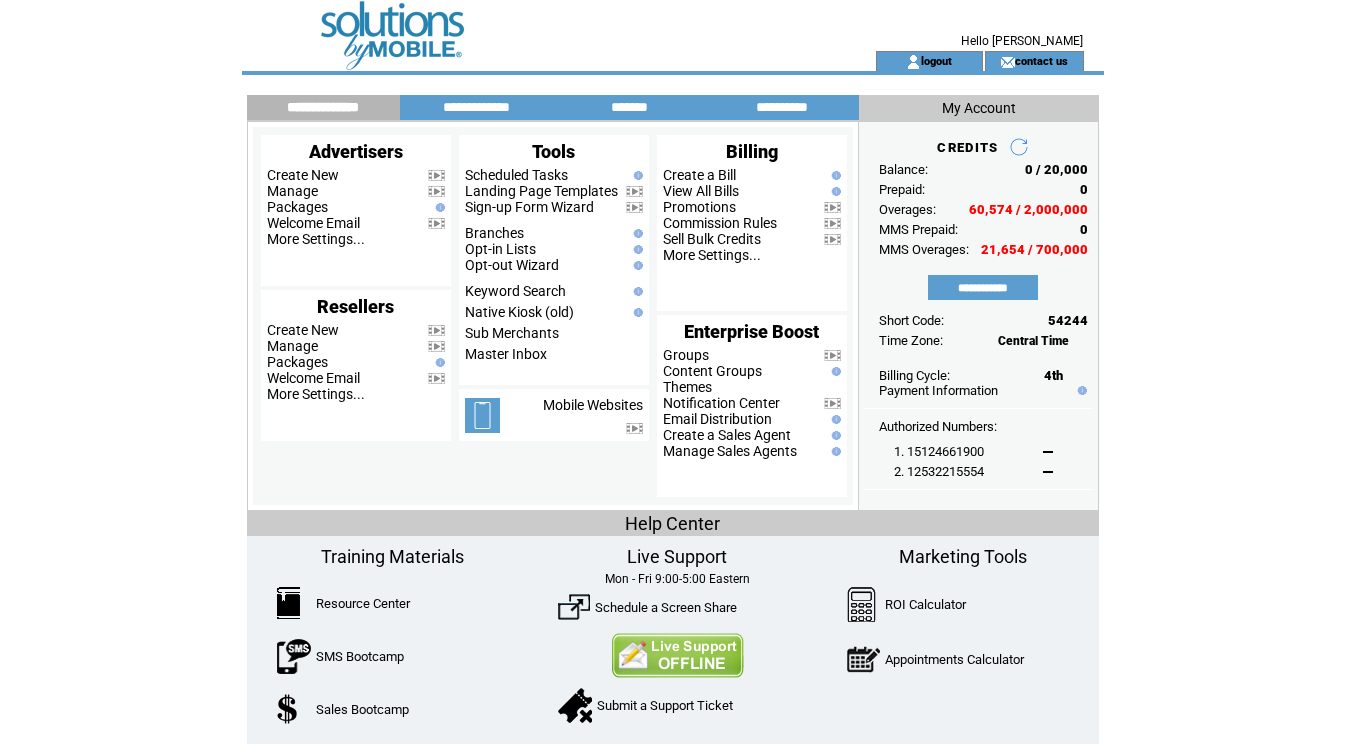 scroll, scrollTop: 0, scrollLeft: 0, axis: both 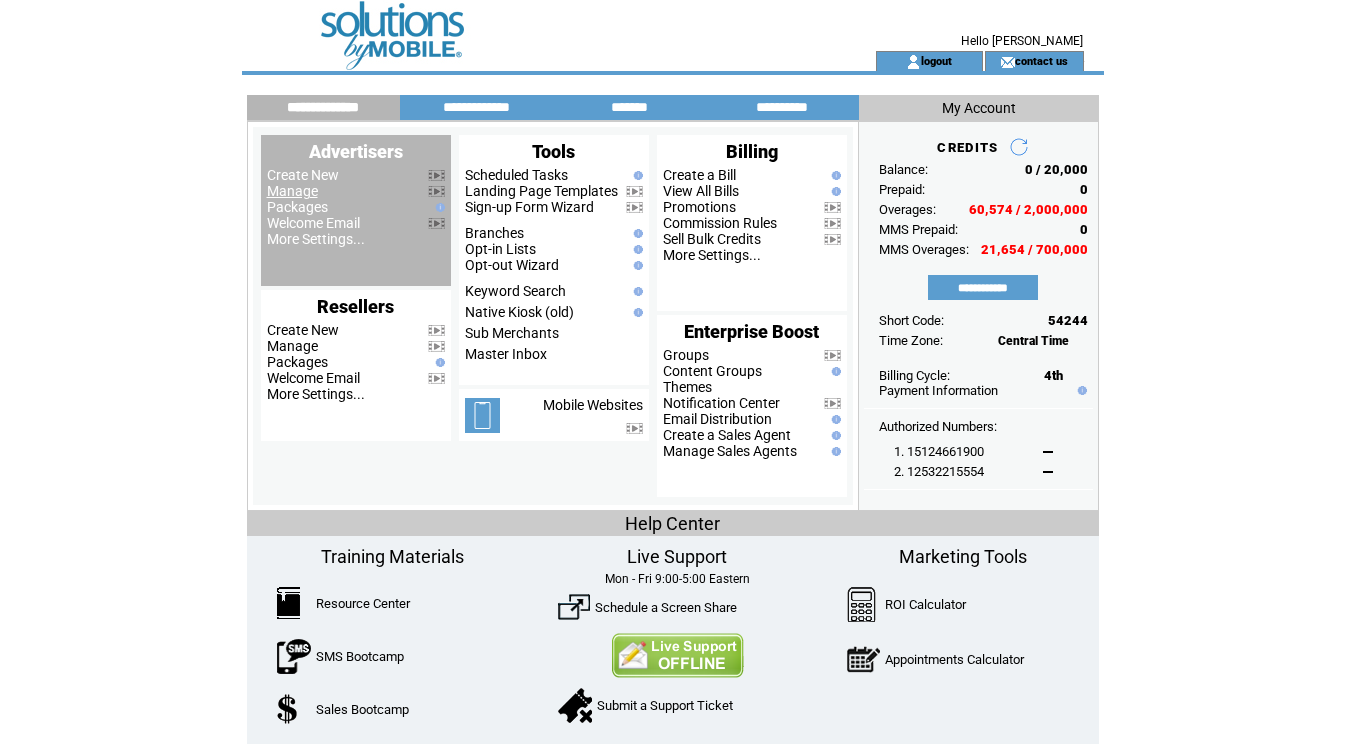 click on "Manage" at bounding box center [292, 191] 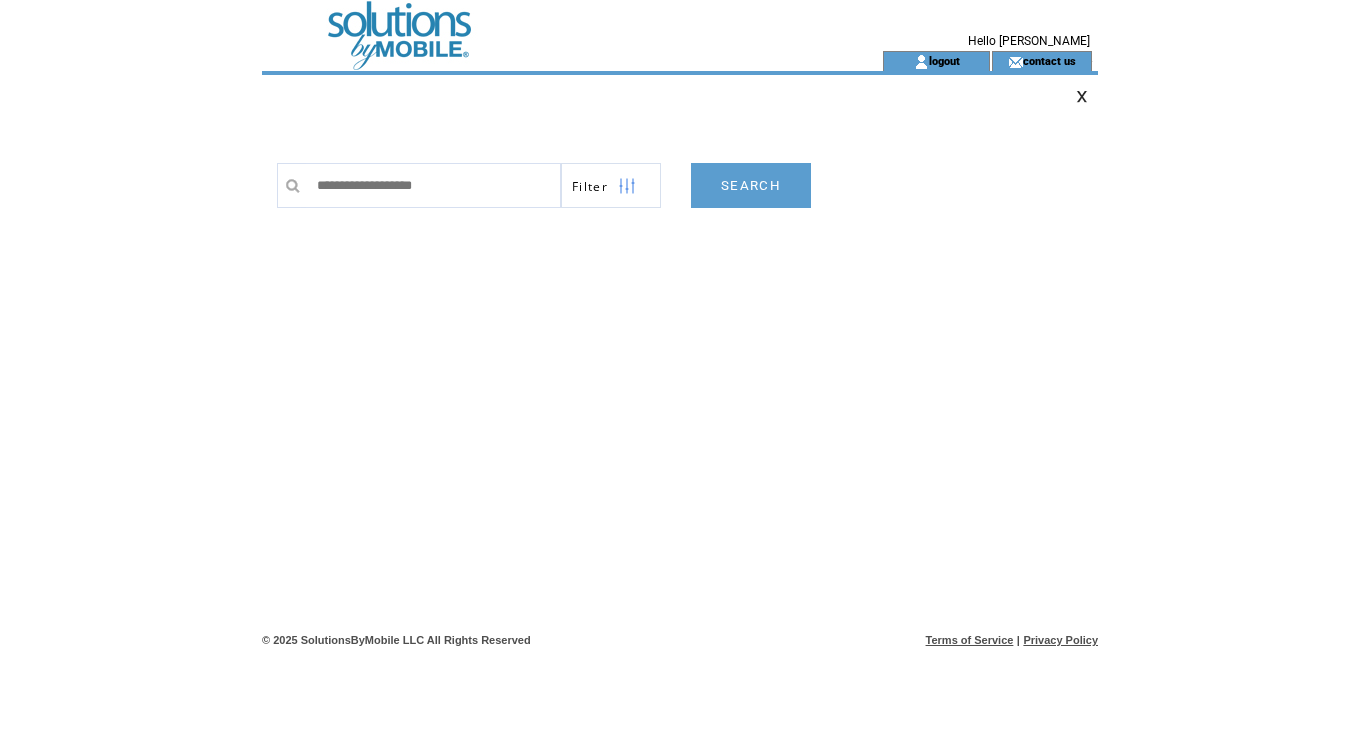 scroll, scrollTop: 0, scrollLeft: 0, axis: both 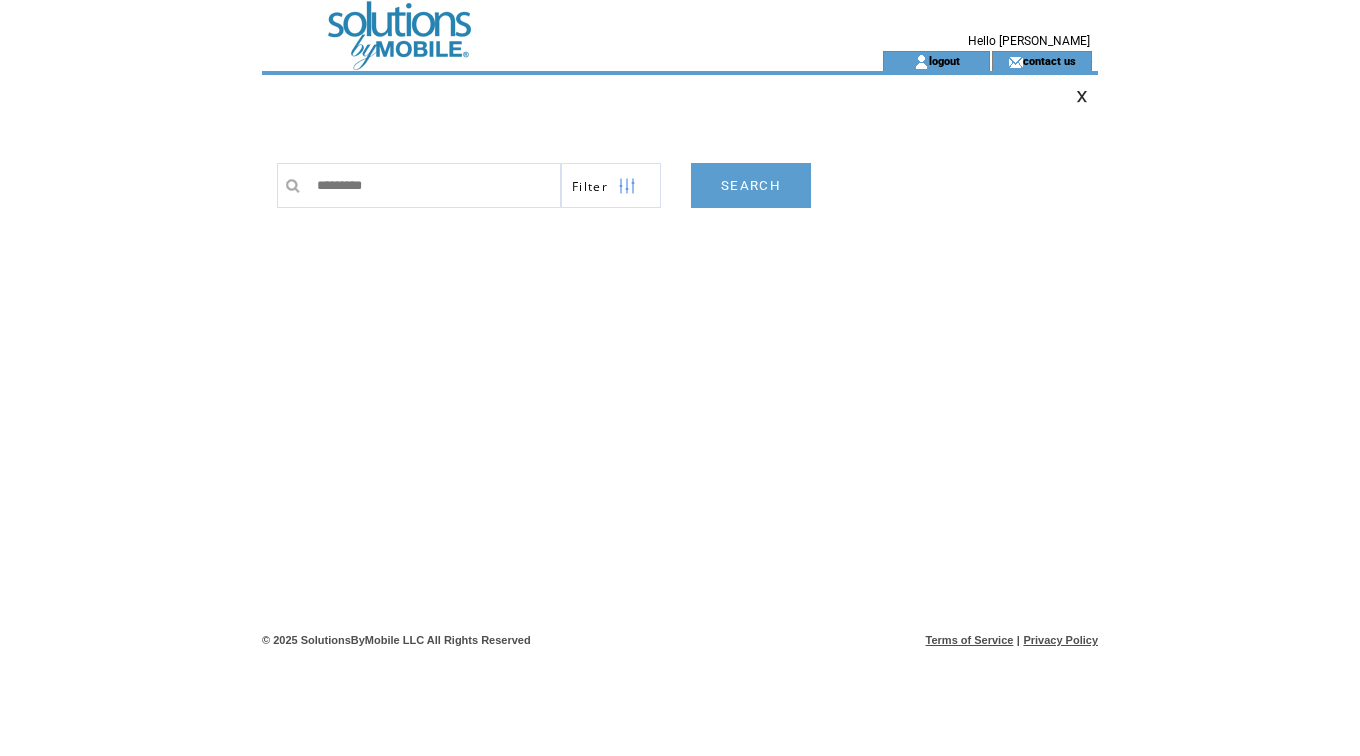 type on "*********" 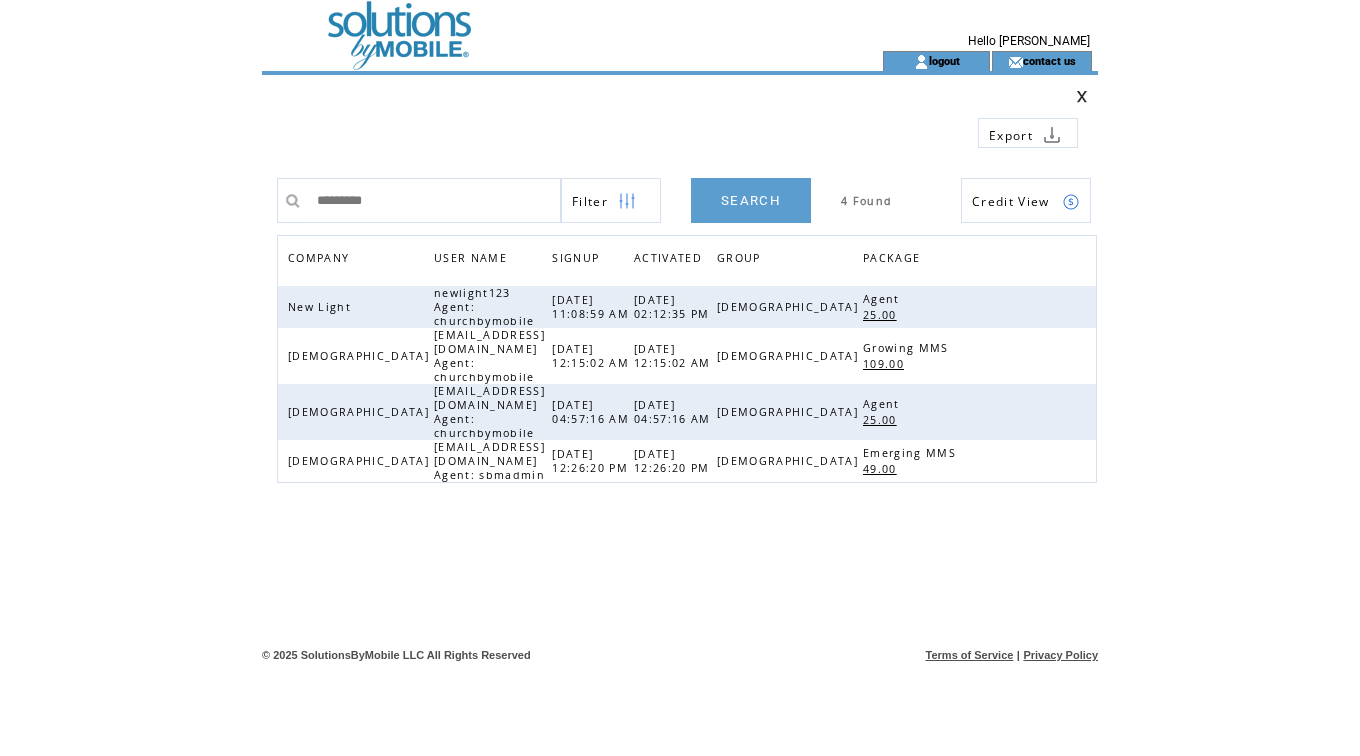 scroll, scrollTop: 0, scrollLeft: 0, axis: both 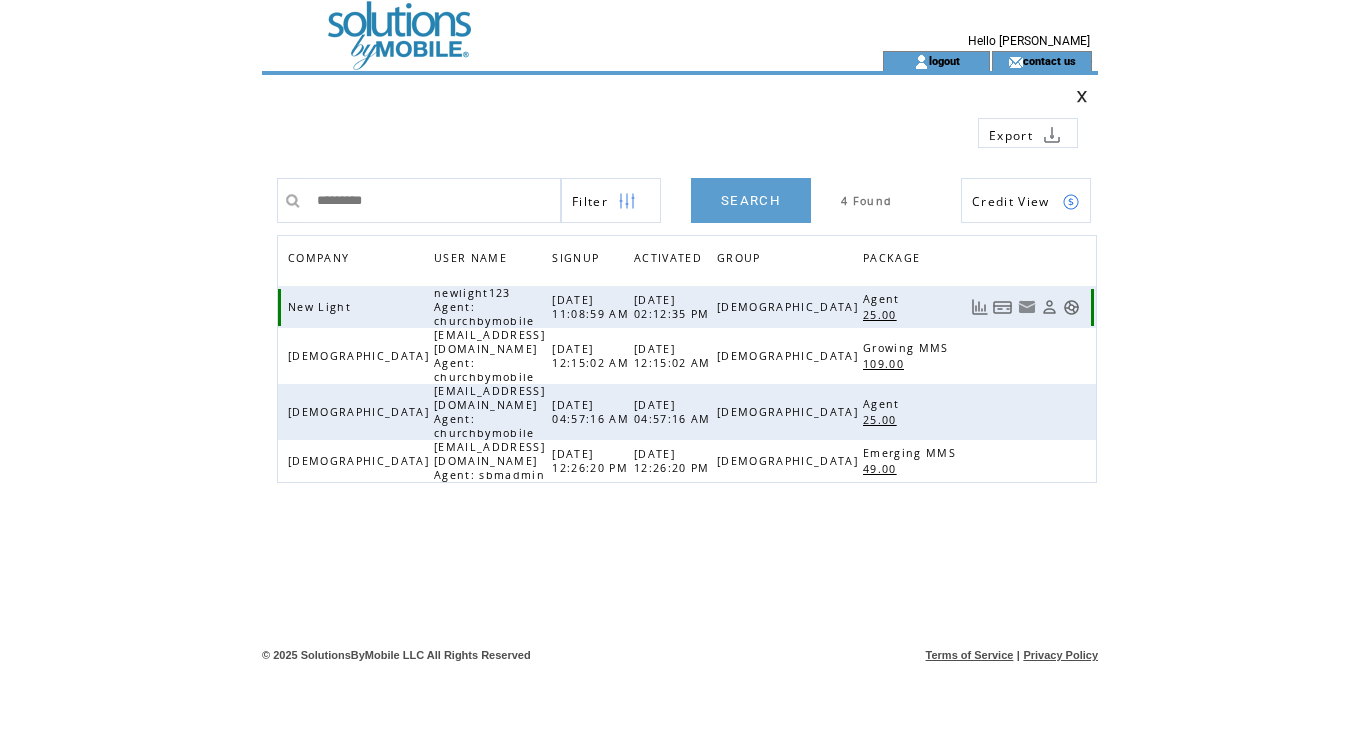 click at bounding box center (1071, 307) 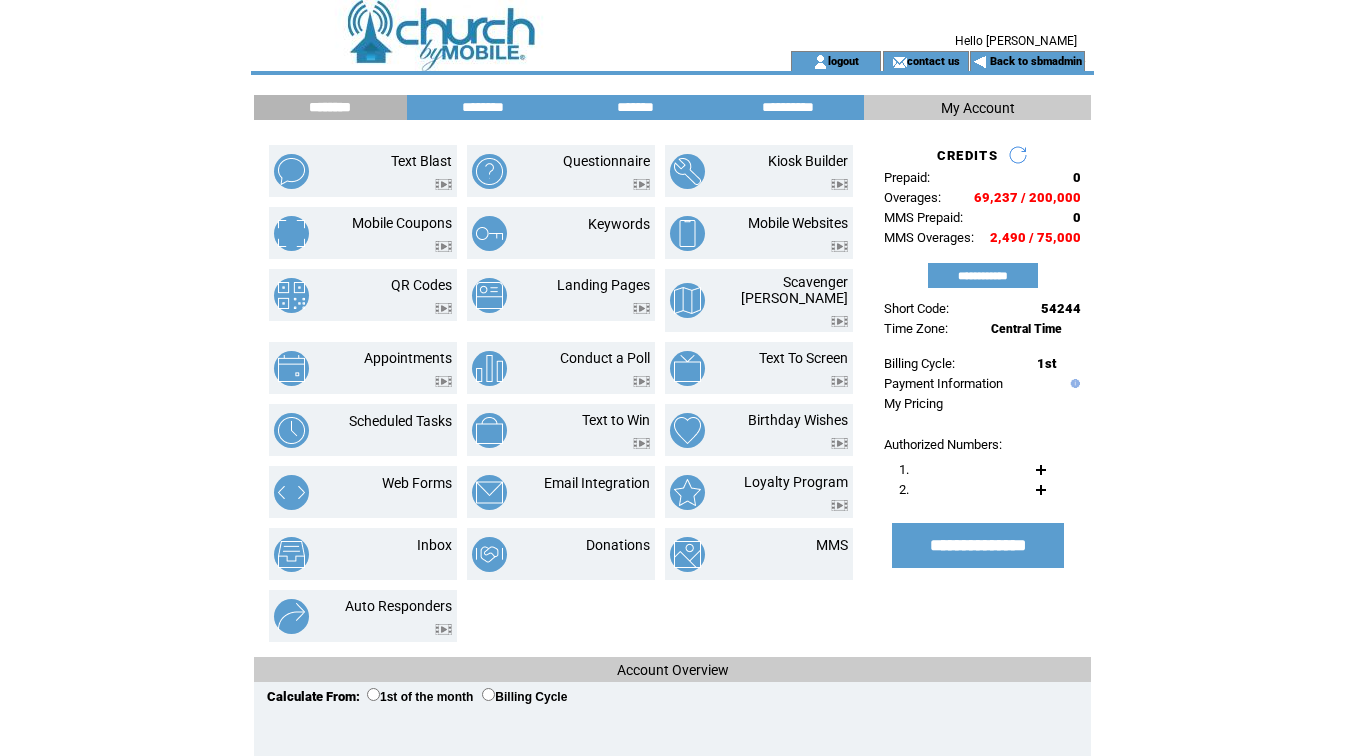 scroll, scrollTop: 0, scrollLeft: 0, axis: both 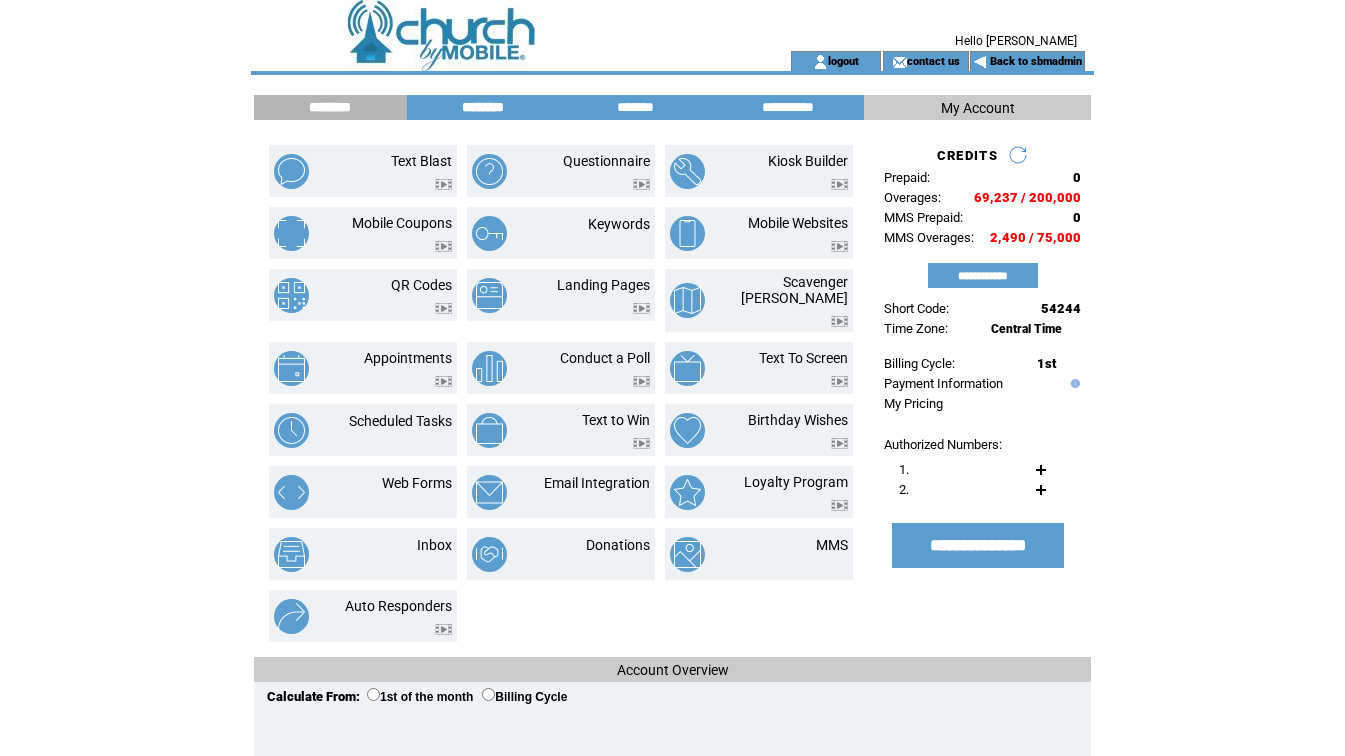 click on "********" at bounding box center [483, 107] 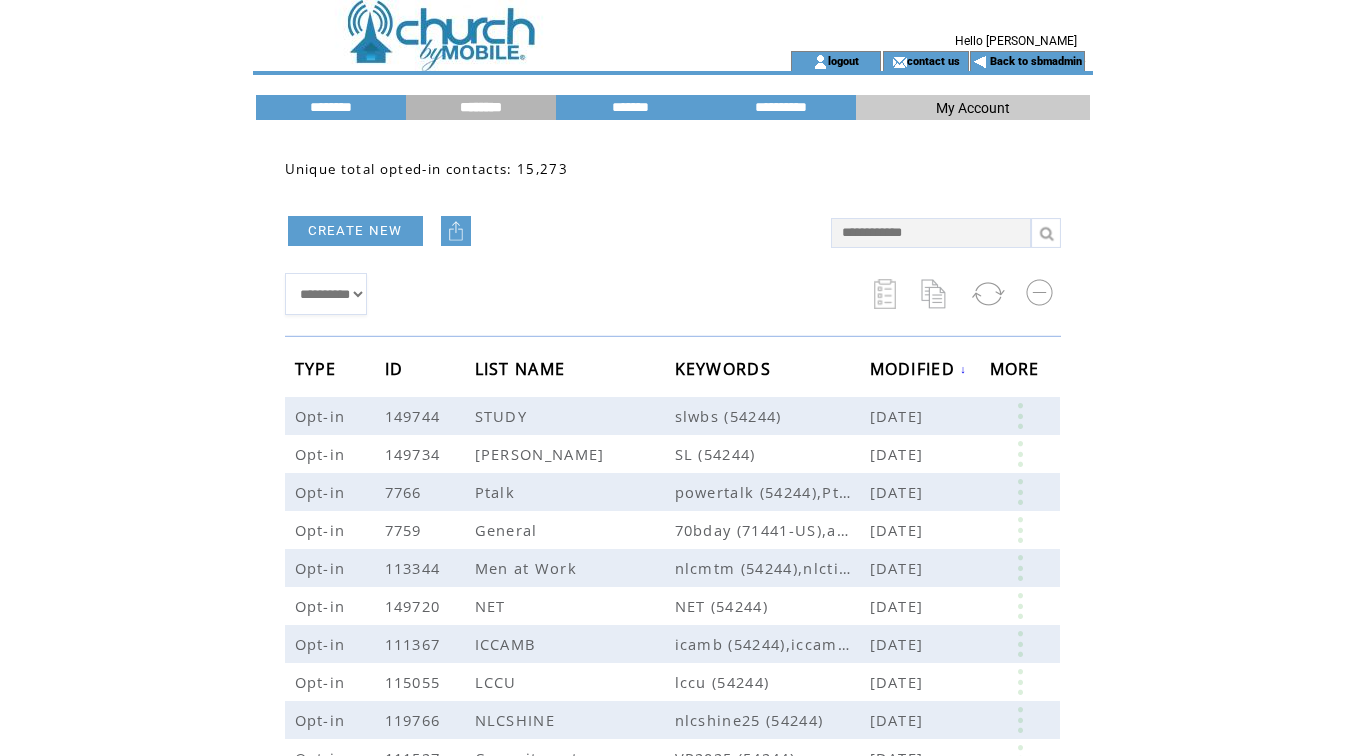 click at bounding box center (456, 231) 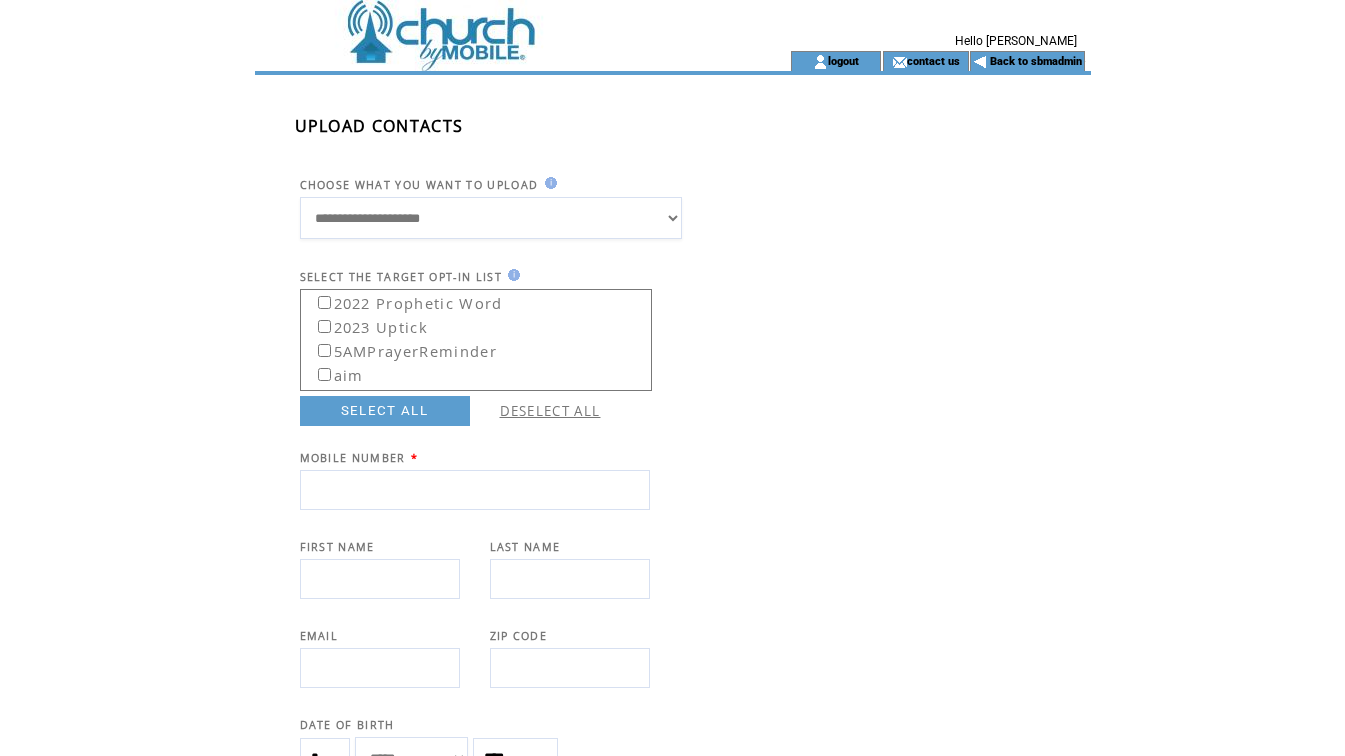 scroll, scrollTop: 0, scrollLeft: 0, axis: both 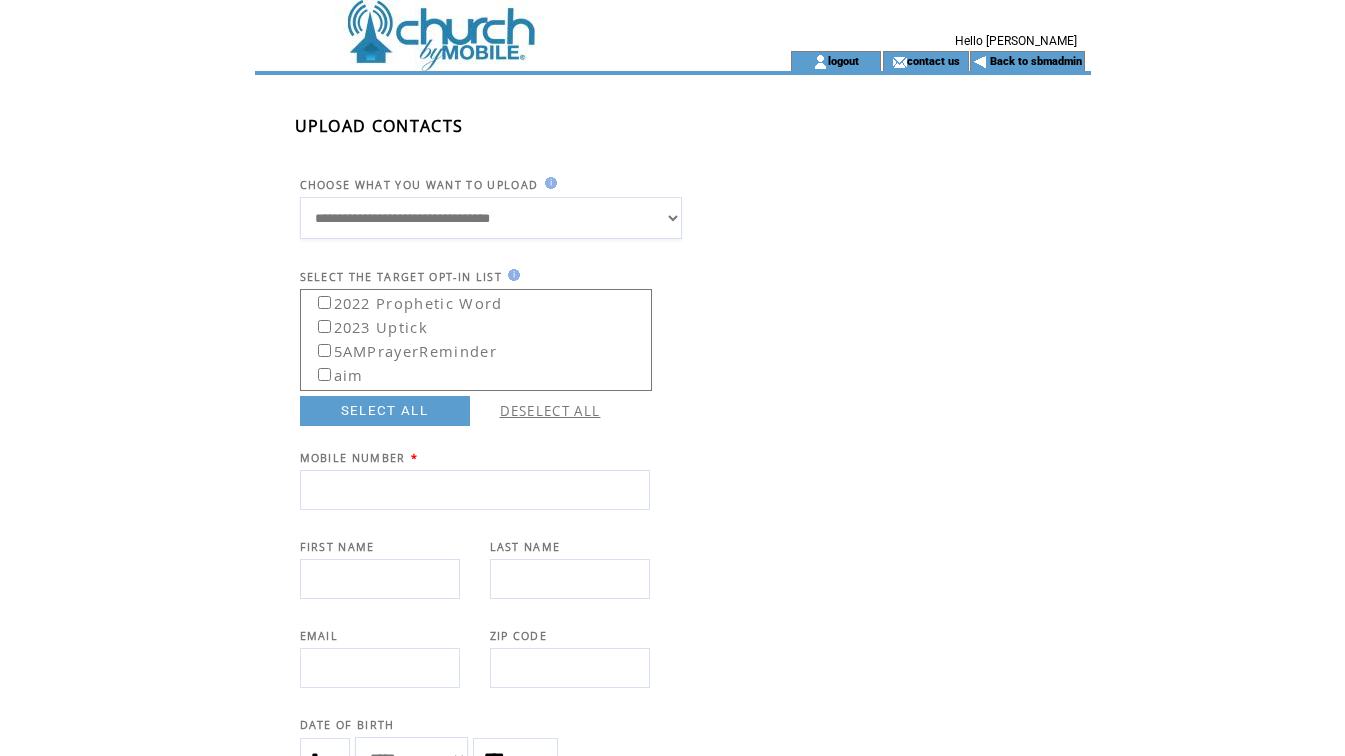 click on "**********" at bounding box center (491, 218) 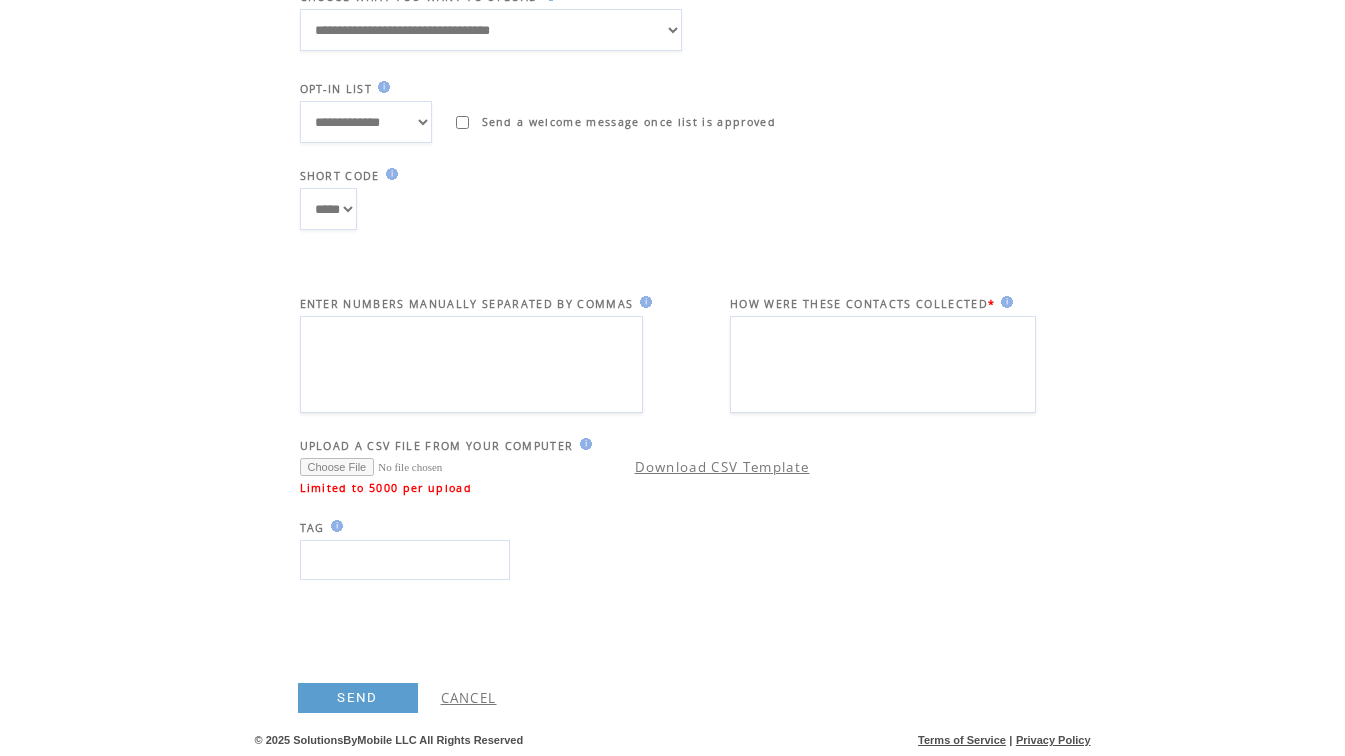 scroll, scrollTop: 220, scrollLeft: 0, axis: vertical 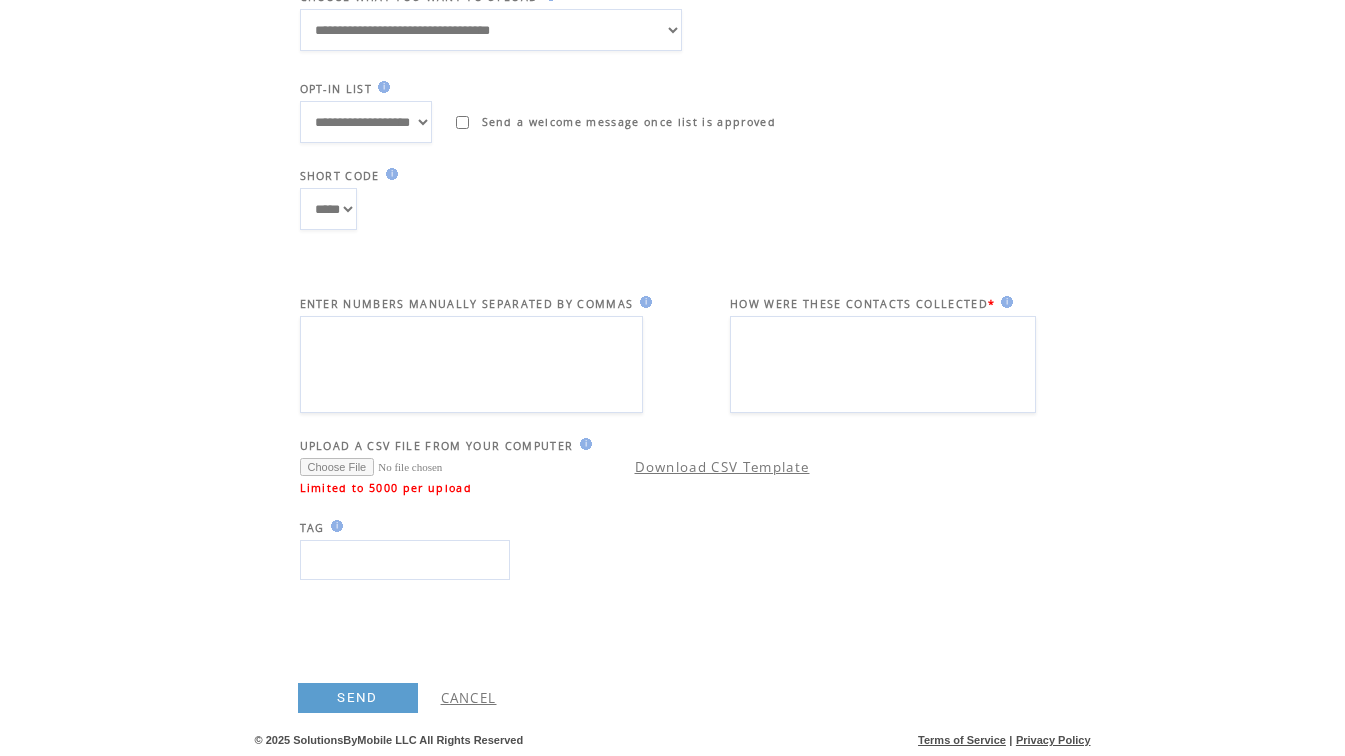 click on "**********" at bounding box center (366, 122) 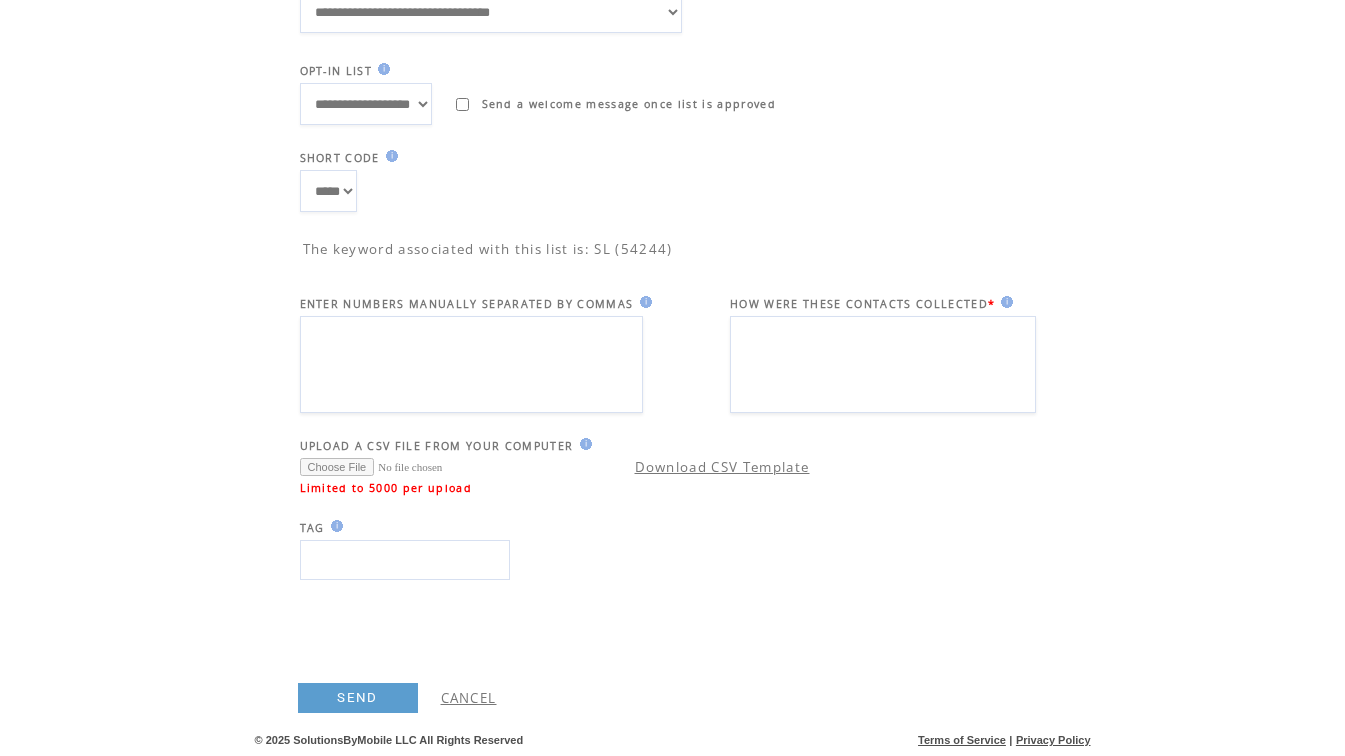 click at bounding box center (442, 467) 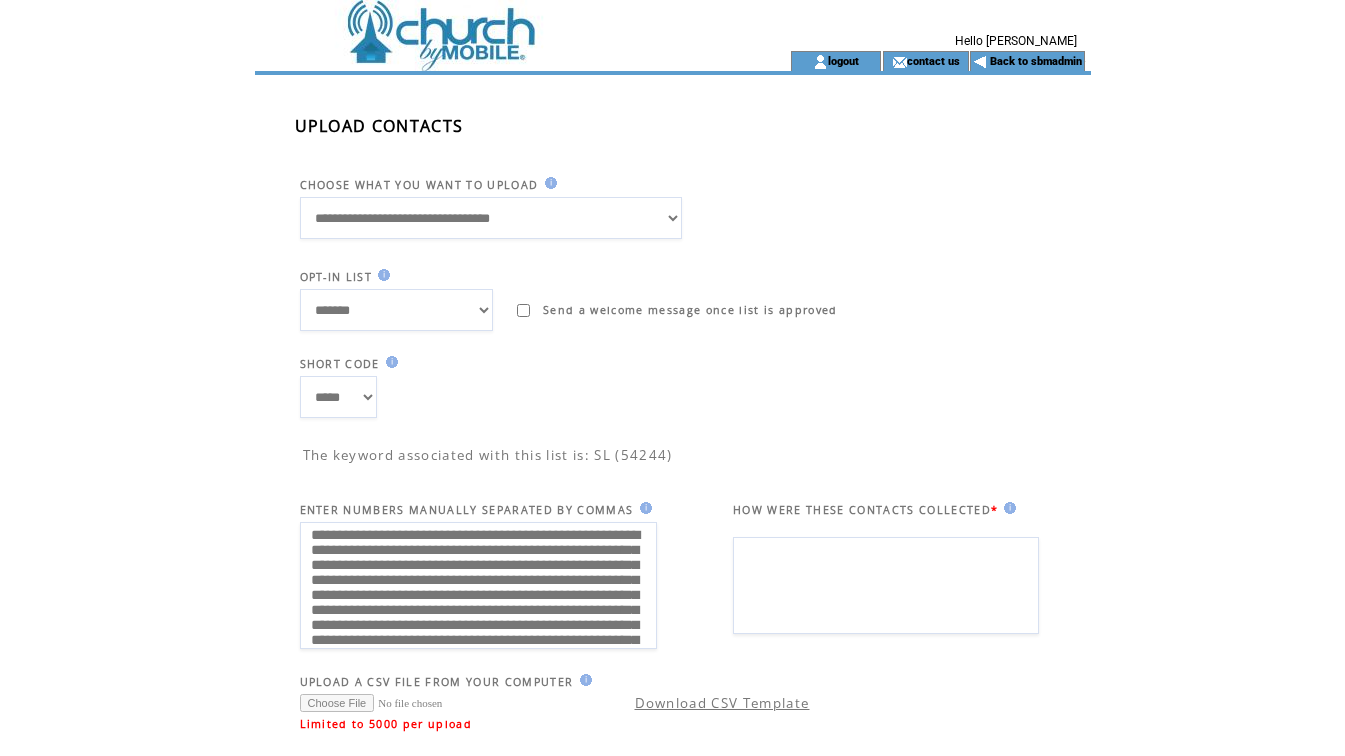 scroll, scrollTop: 0, scrollLeft: 0, axis: both 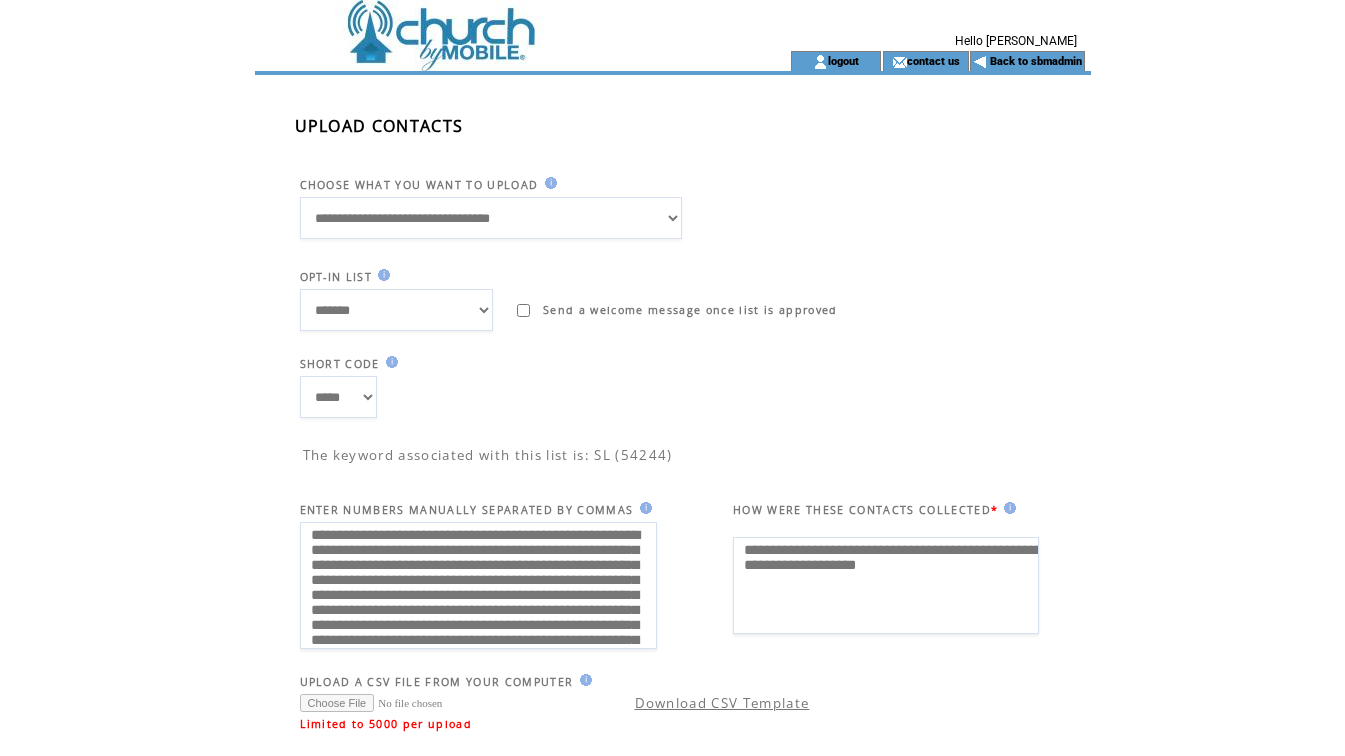type on "**********" 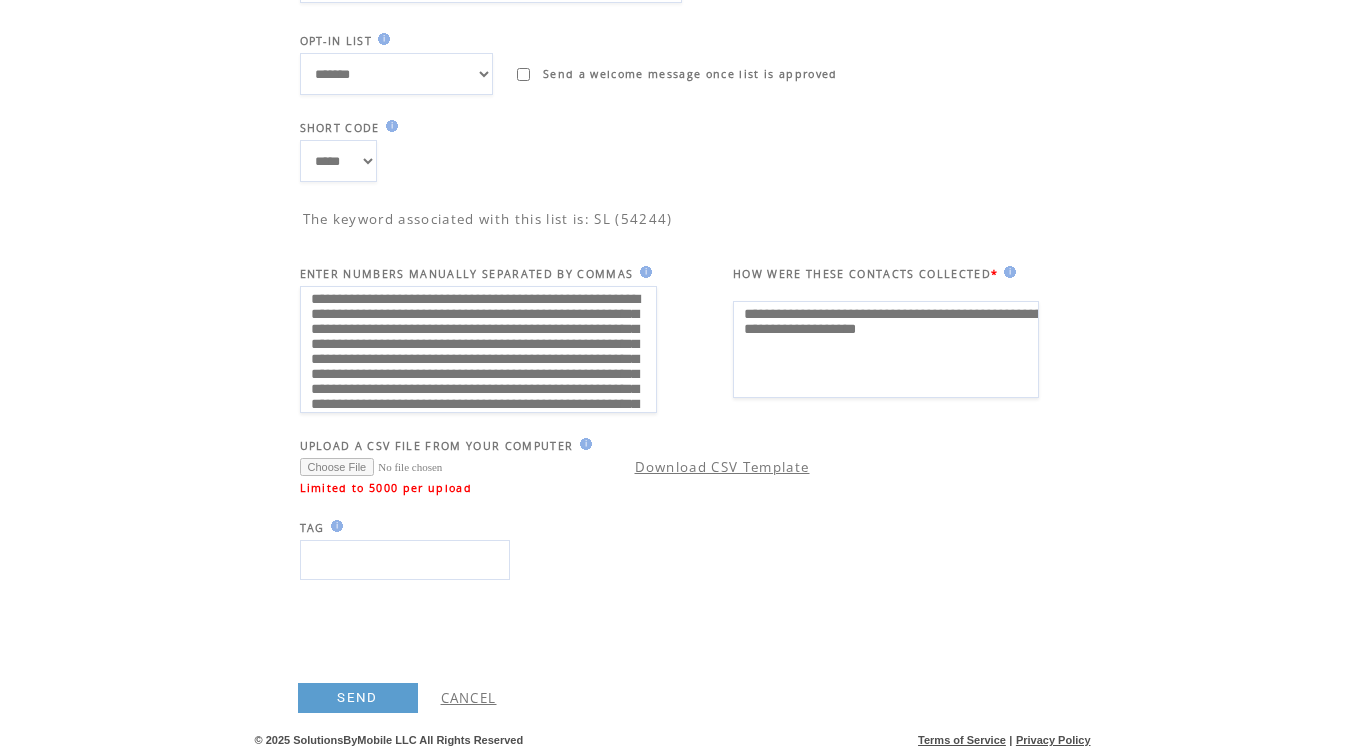 scroll, scrollTop: 238, scrollLeft: 0, axis: vertical 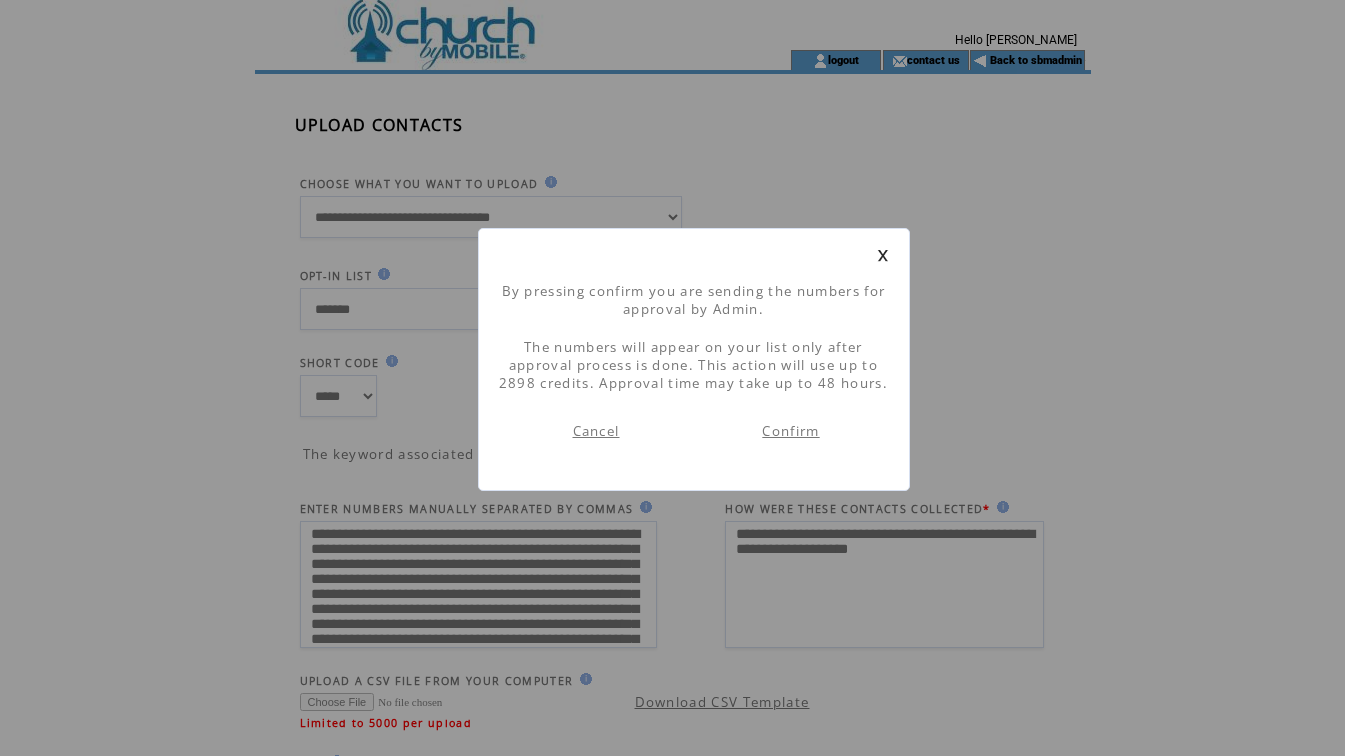 click on "Confirm" at bounding box center (790, 431) 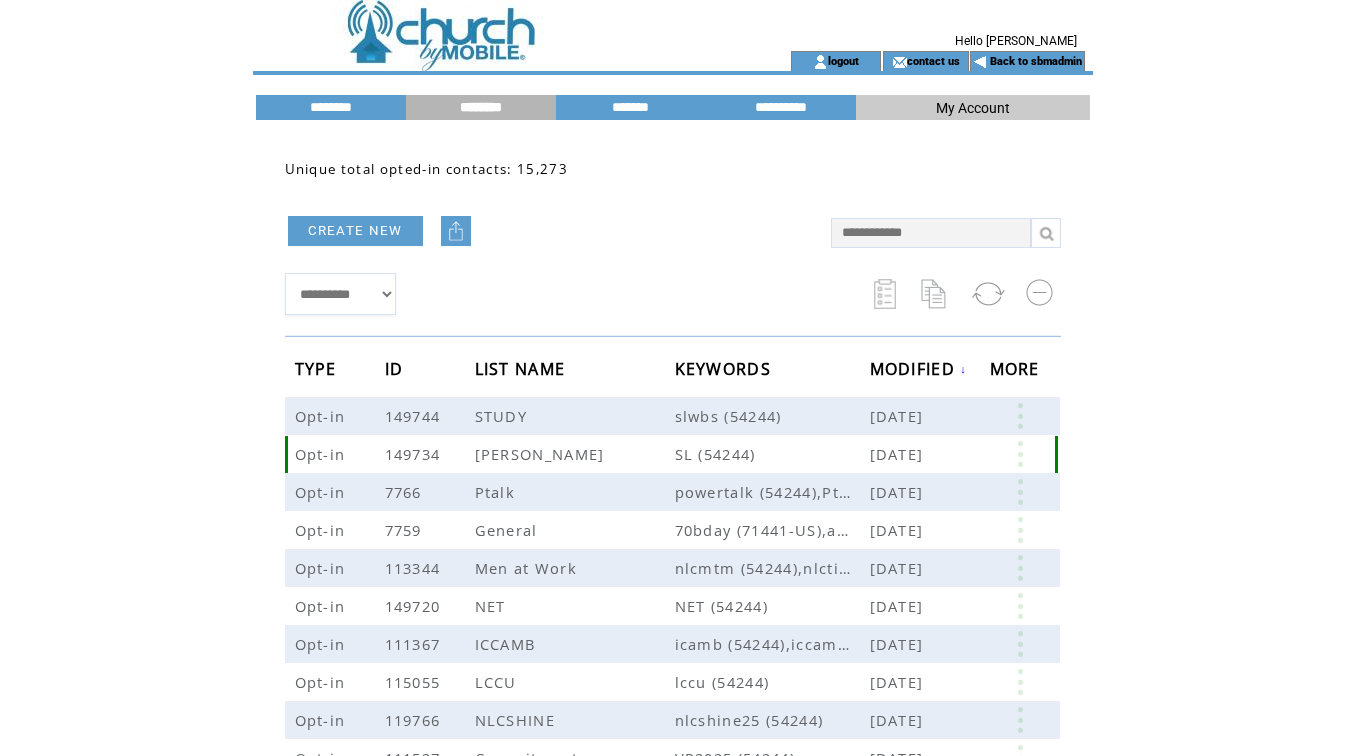 scroll, scrollTop: 0, scrollLeft: 0, axis: both 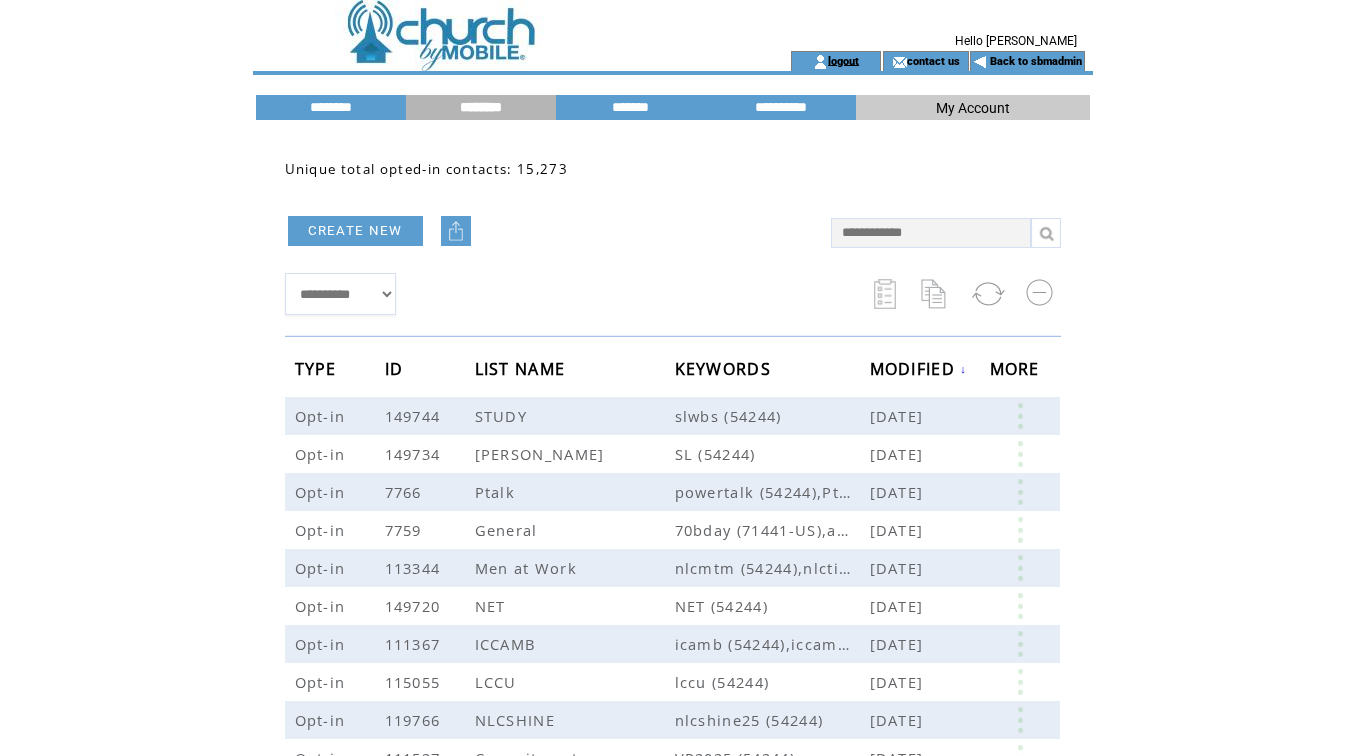 drag, startPoint x: 838, startPoint y: 57, endPoint x: 887, endPoint y: 60, distance: 49.09175 